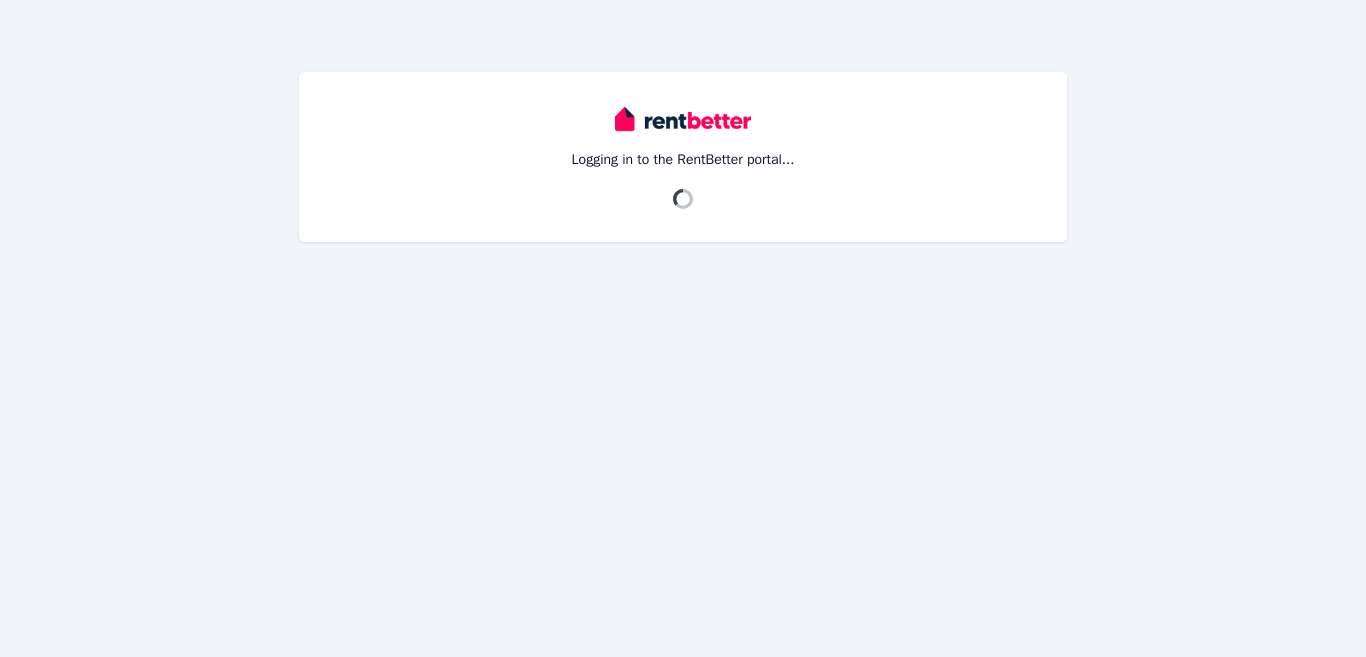 scroll, scrollTop: 0, scrollLeft: 0, axis: both 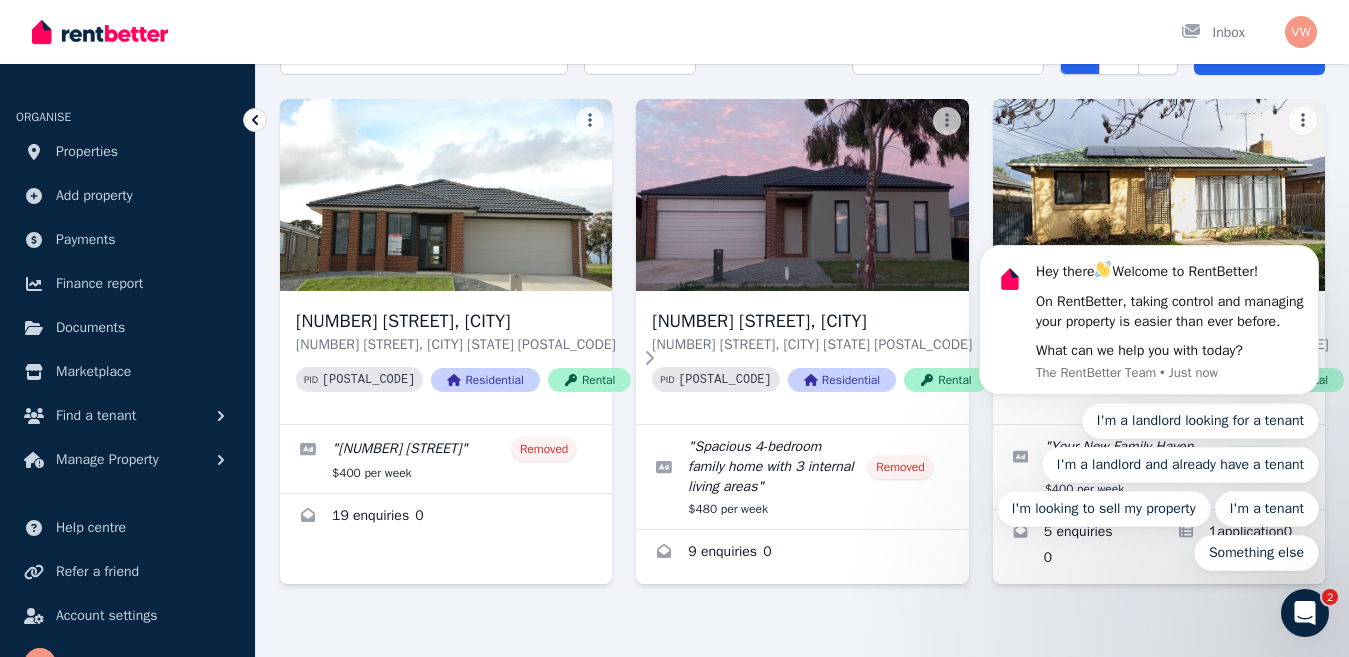 click on "I'm a landlord looking for a tenant I'm a landlord and already have a tenant I'm looking to sell my property I'm a tenant Something else" at bounding box center [1149, 487] 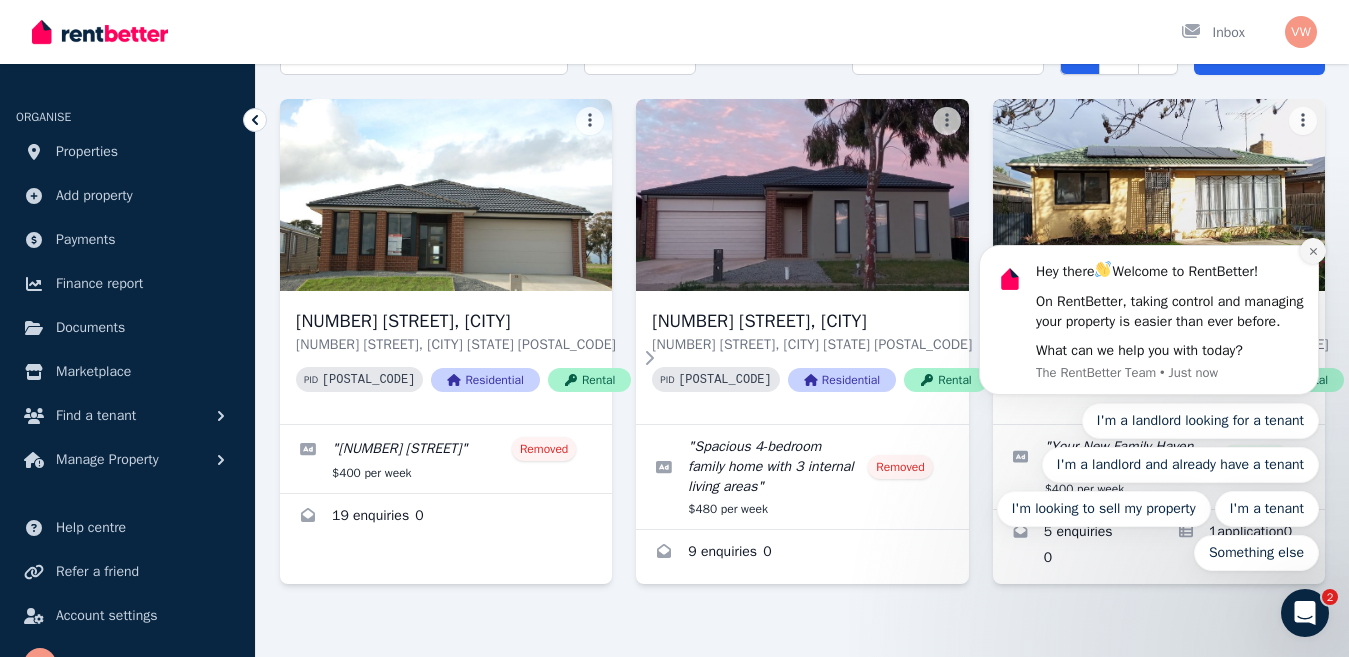 click 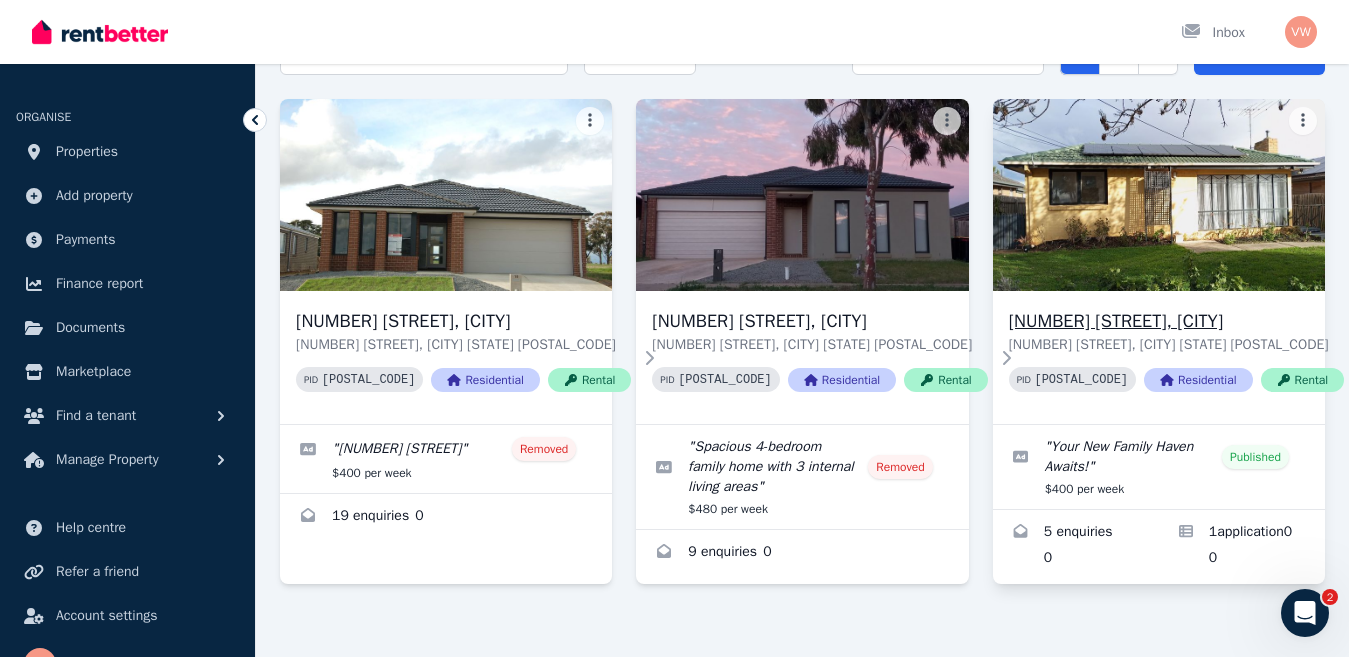 click at bounding box center [1158, 195] 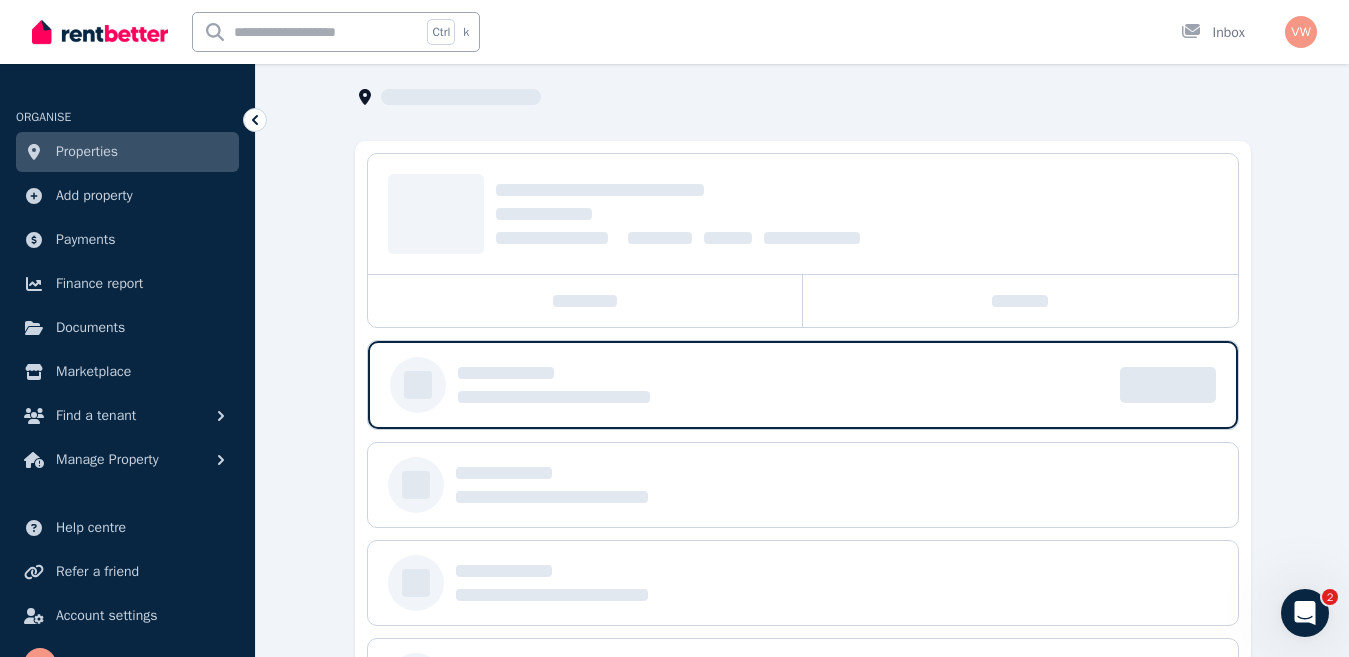 scroll, scrollTop: 0, scrollLeft: 0, axis: both 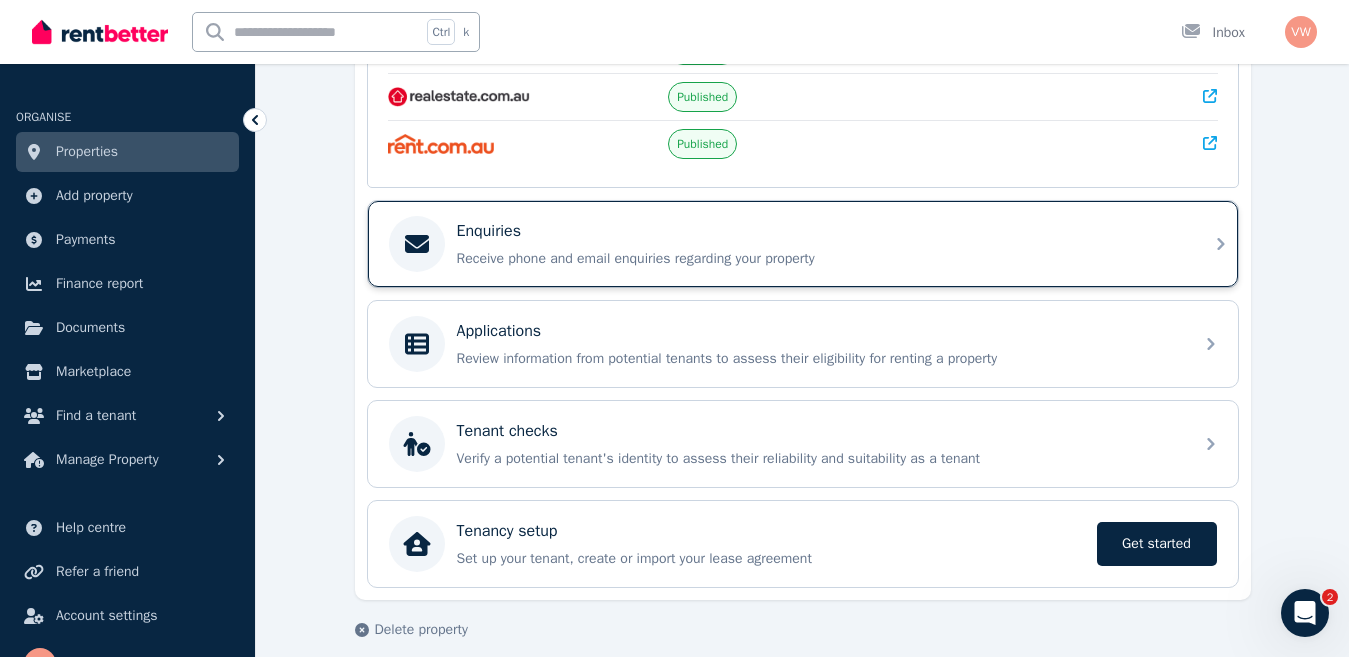click on "Receive phone and email enquiries regarding your property" at bounding box center (819, 259) 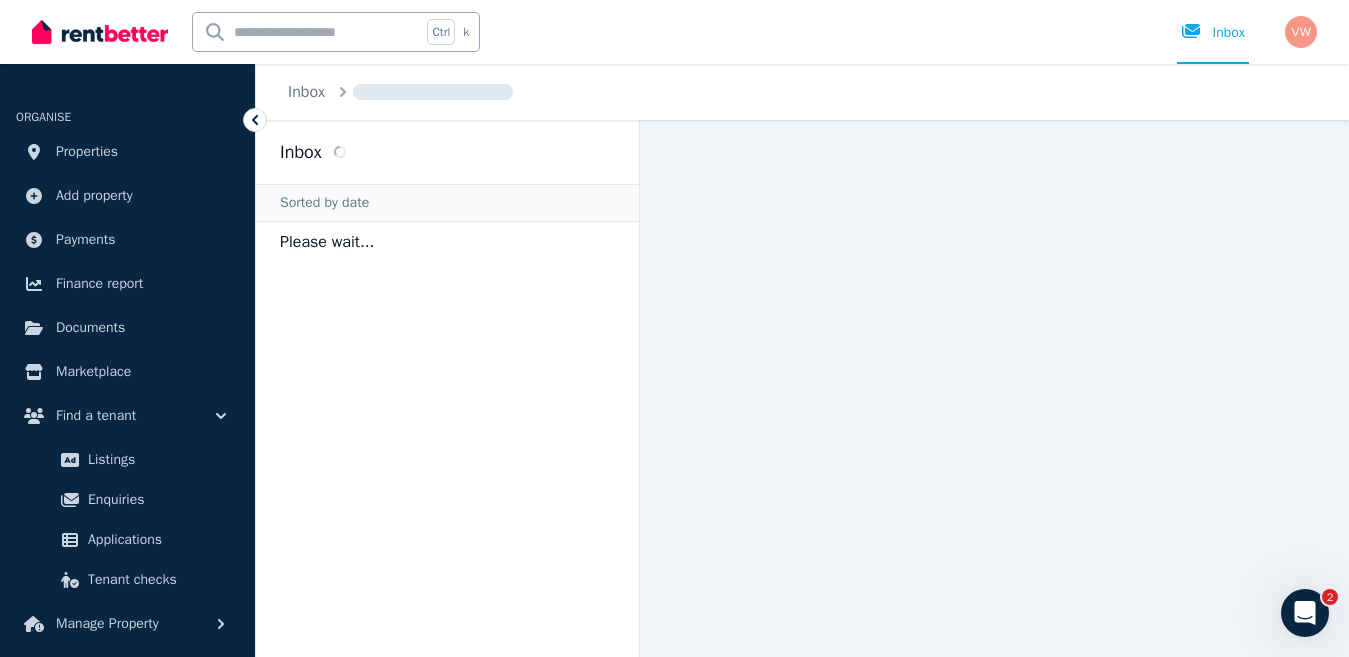 scroll, scrollTop: 0, scrollLeft: 0, axis: both 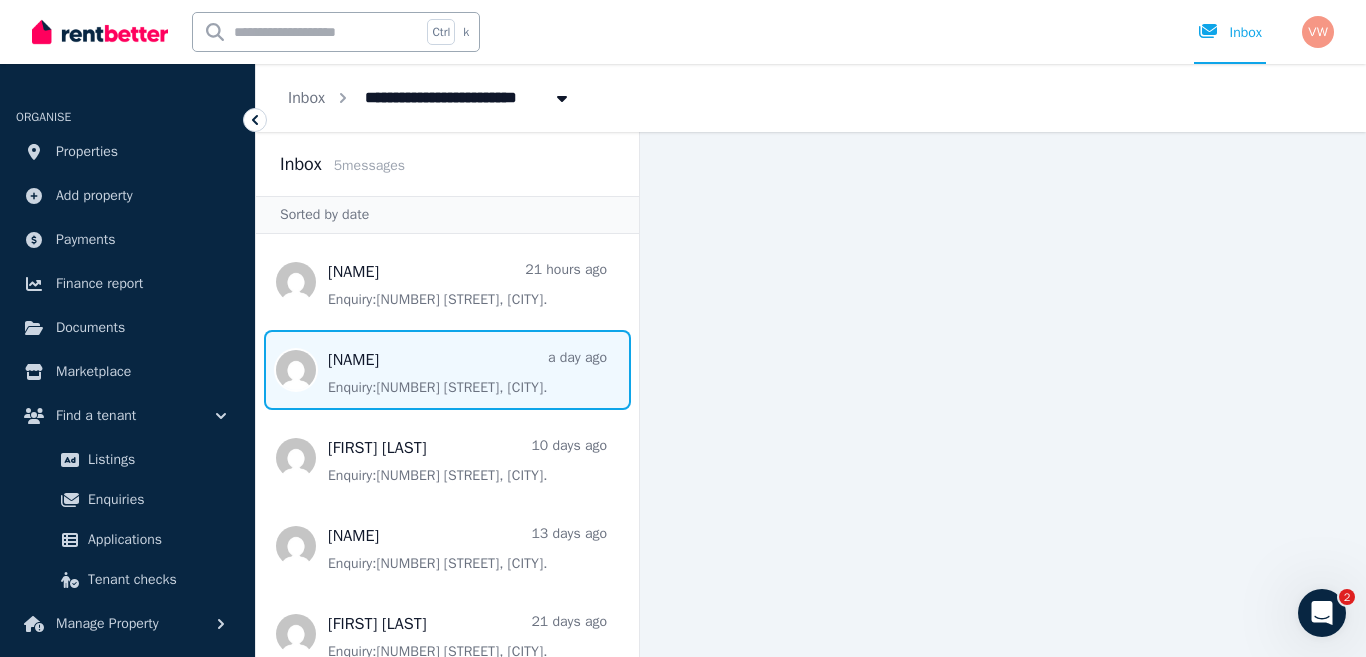 click at bounding box center [447, 370] 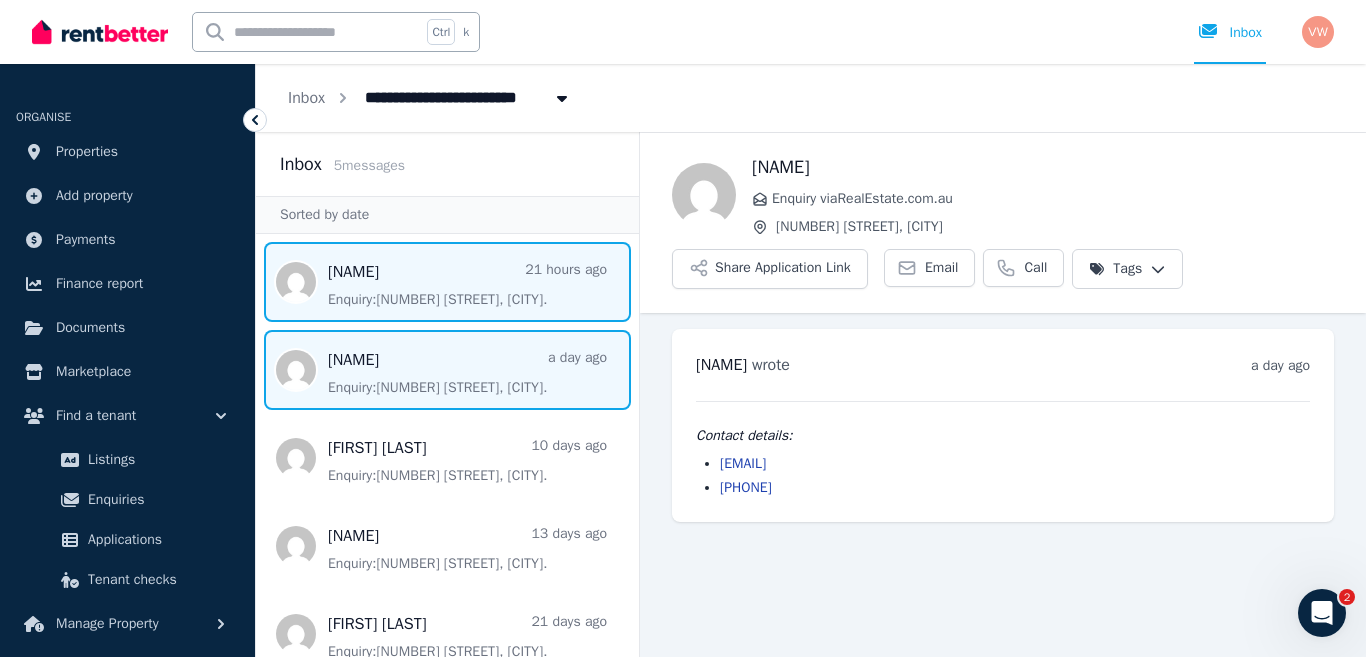 click at bounding box center (447, 282) 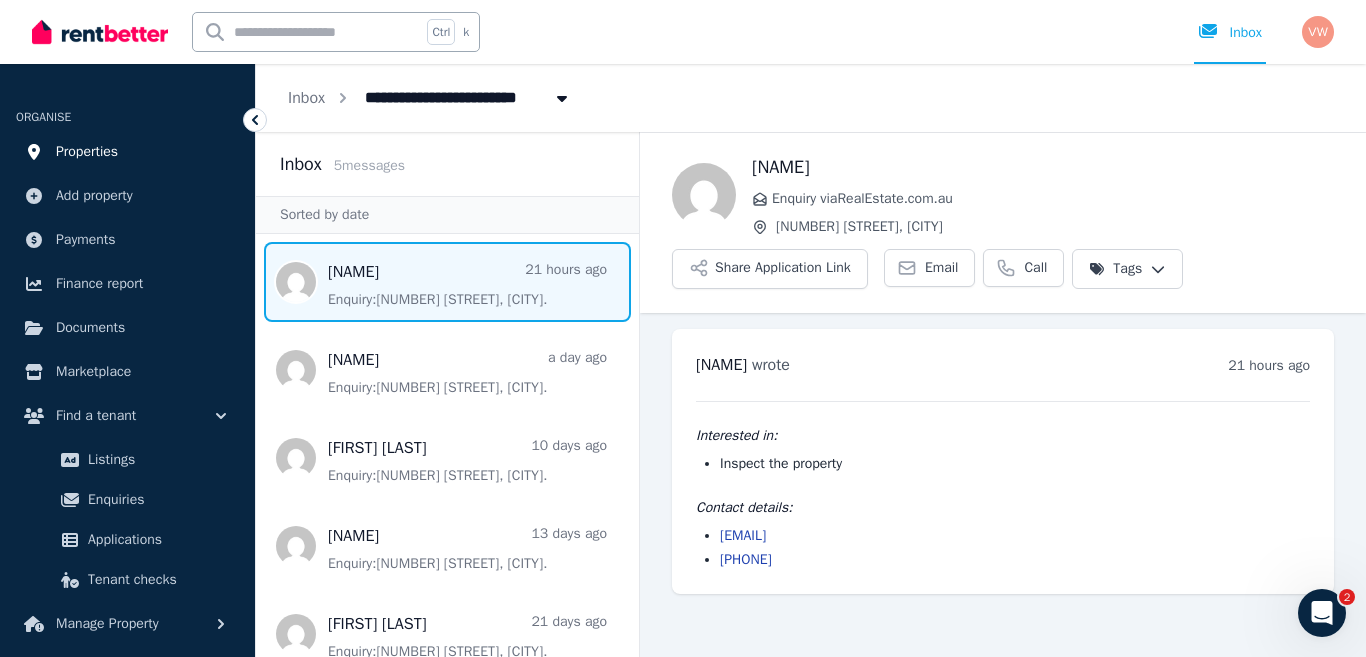 click on "Properties" at bounding box center (87, 152) 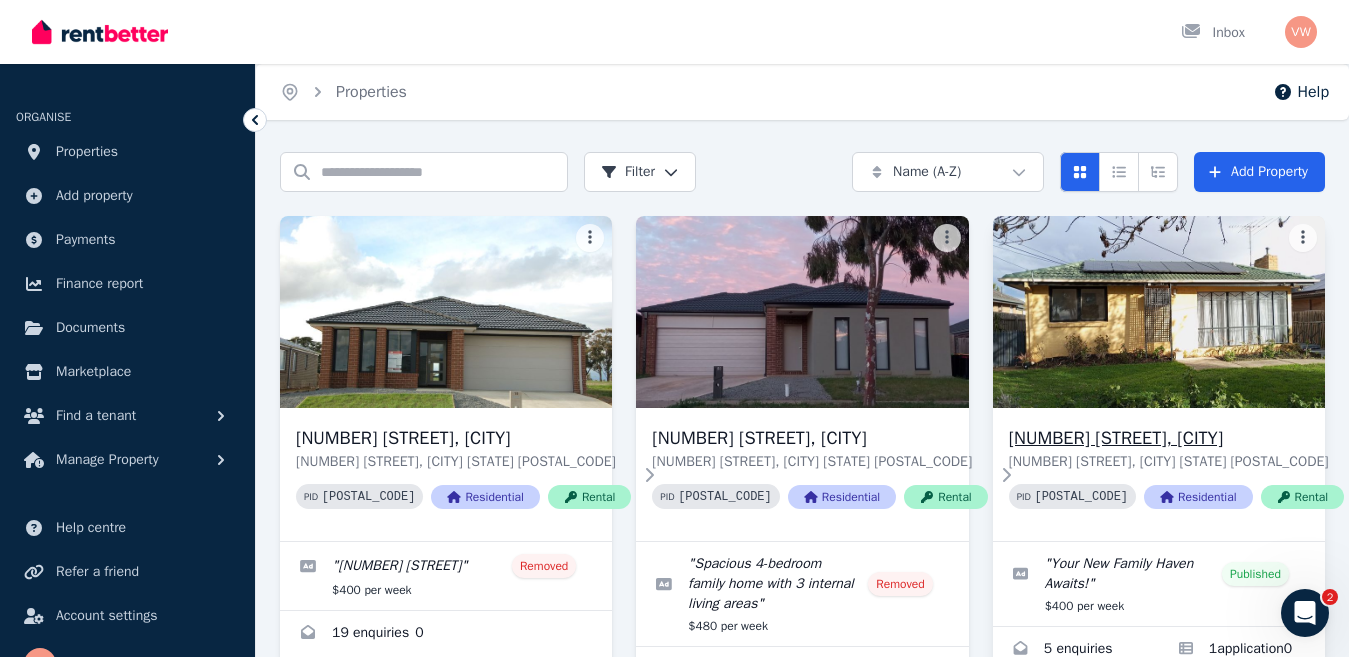 click on "[NUMBER] [STREET], [CITY]" at bounding box center [1176, 438] 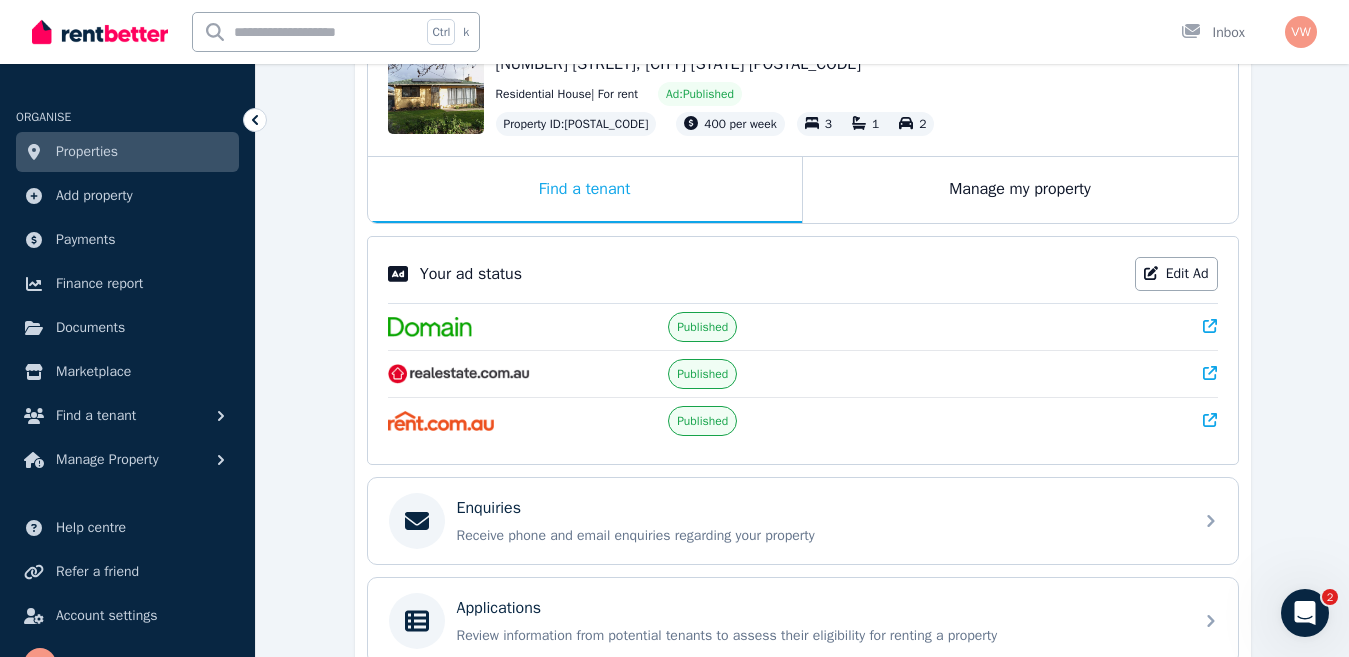 scroll, scrollTop: 246, scrollLeft: 0, axis: vertical 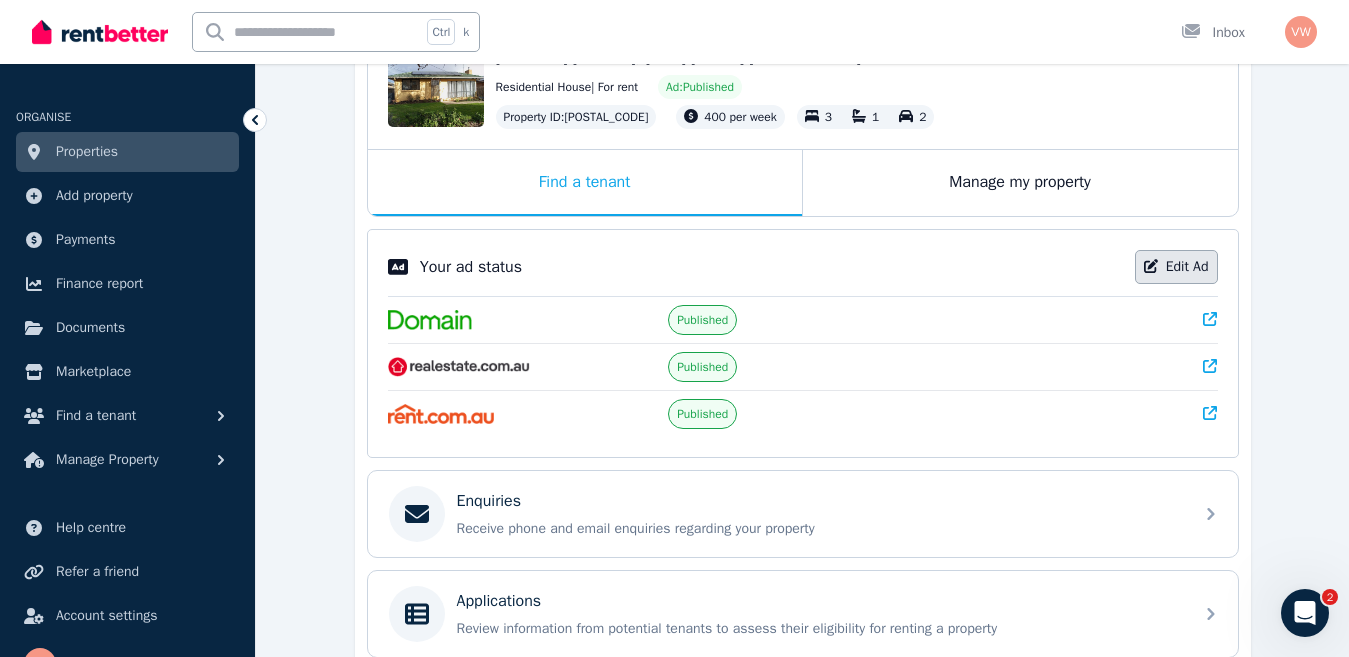 click on "Edit Ad" at bounding box center [1176, 267] 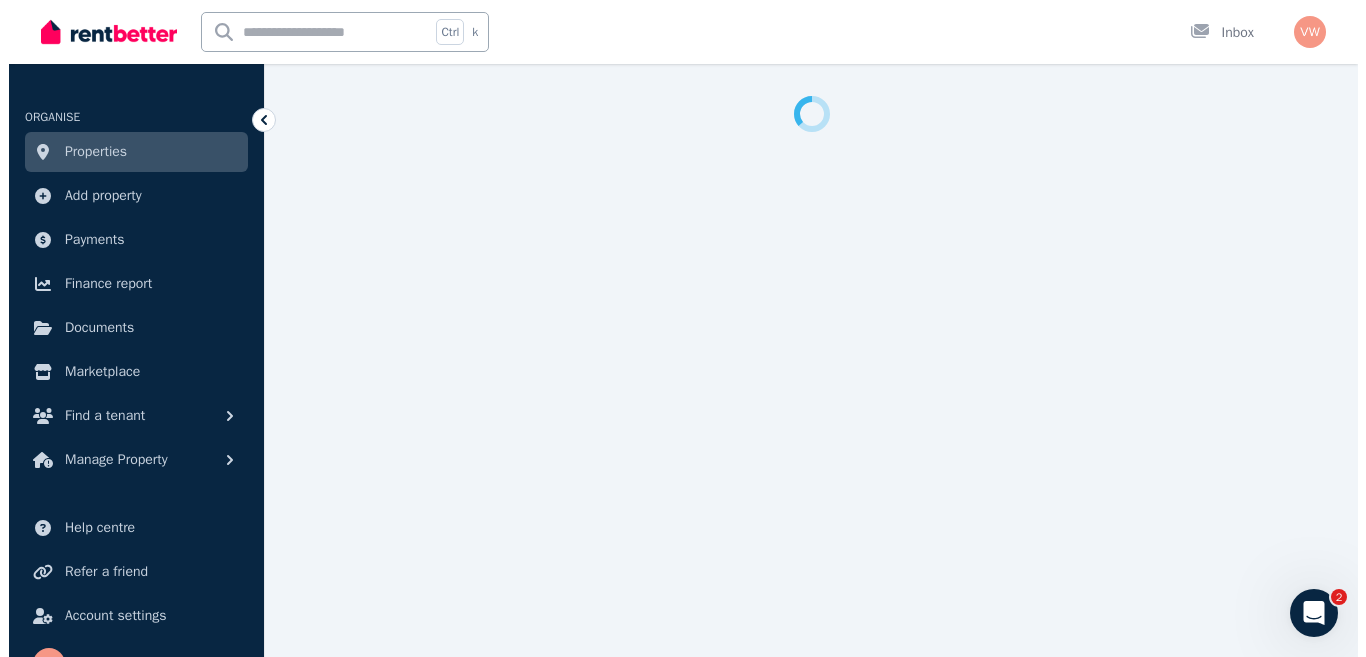 scroll, scrollTop: 0, scrollLeft: 0, axis: both 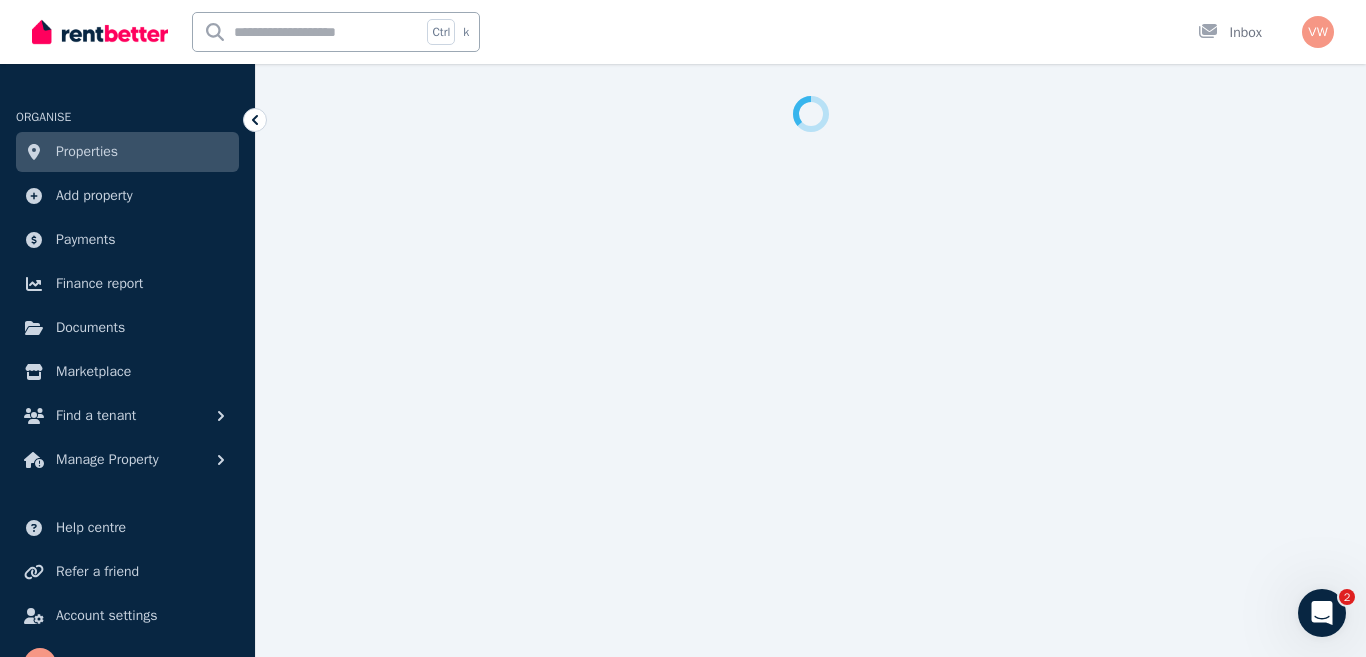 select on "**********" 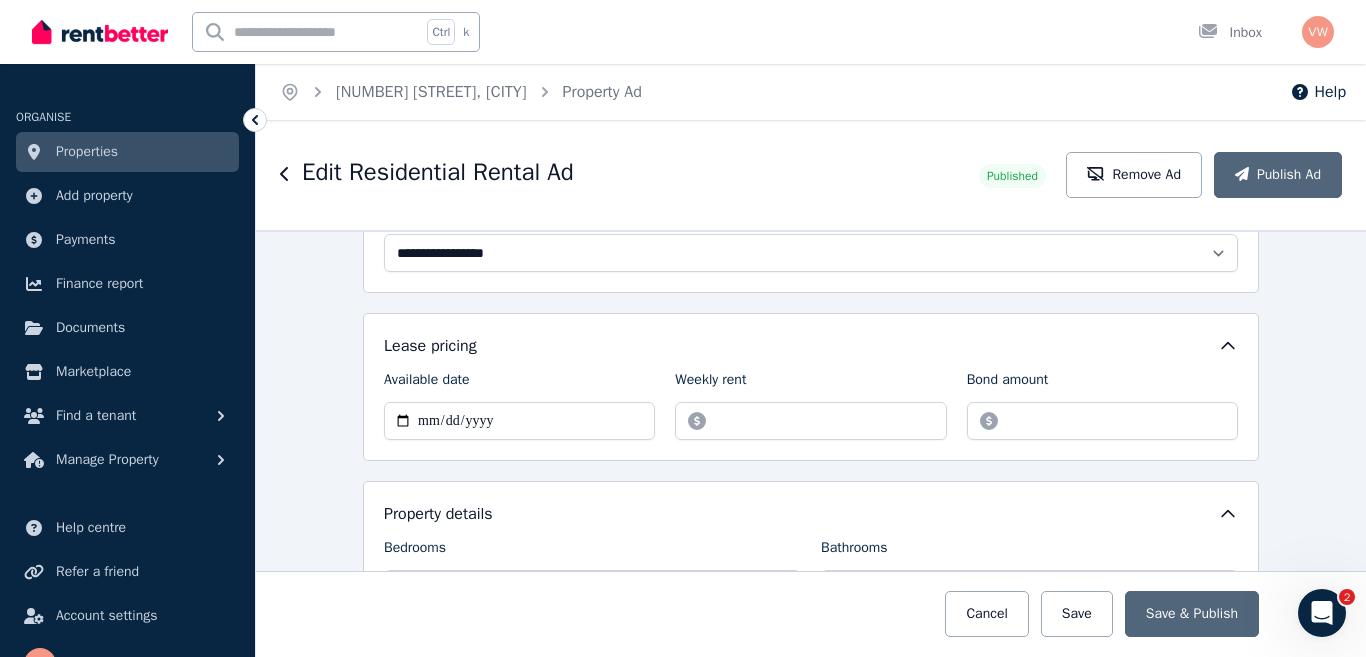 scroll, scrollTop: 450, scrollLeft: 0, axis: vertical 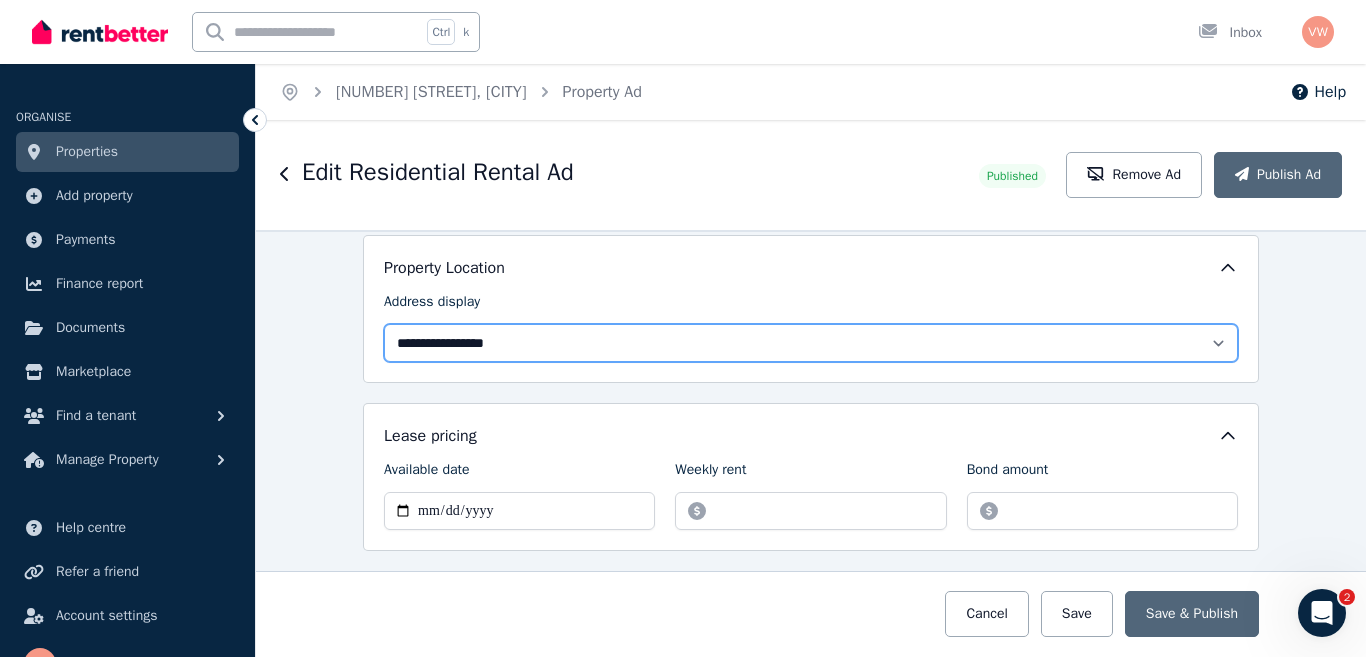 click on "**********" at bounding box center (811, 343) 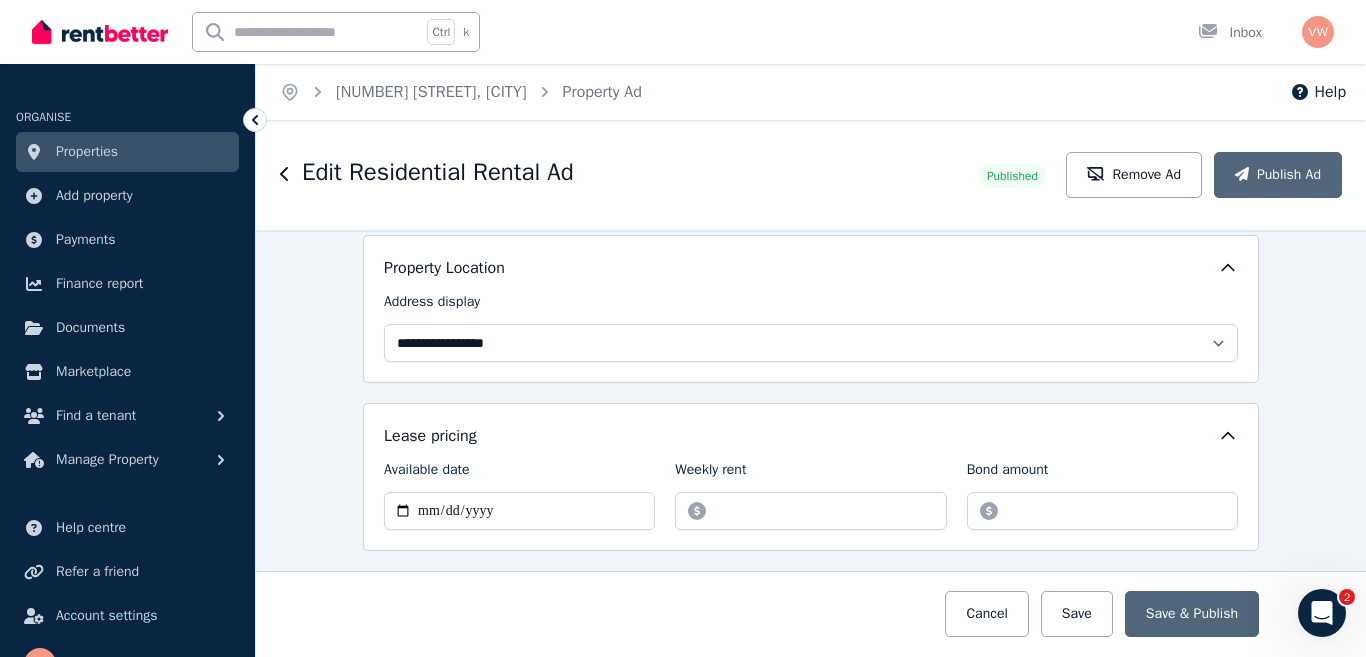 click on "**********" at bounding box center [811, 443] 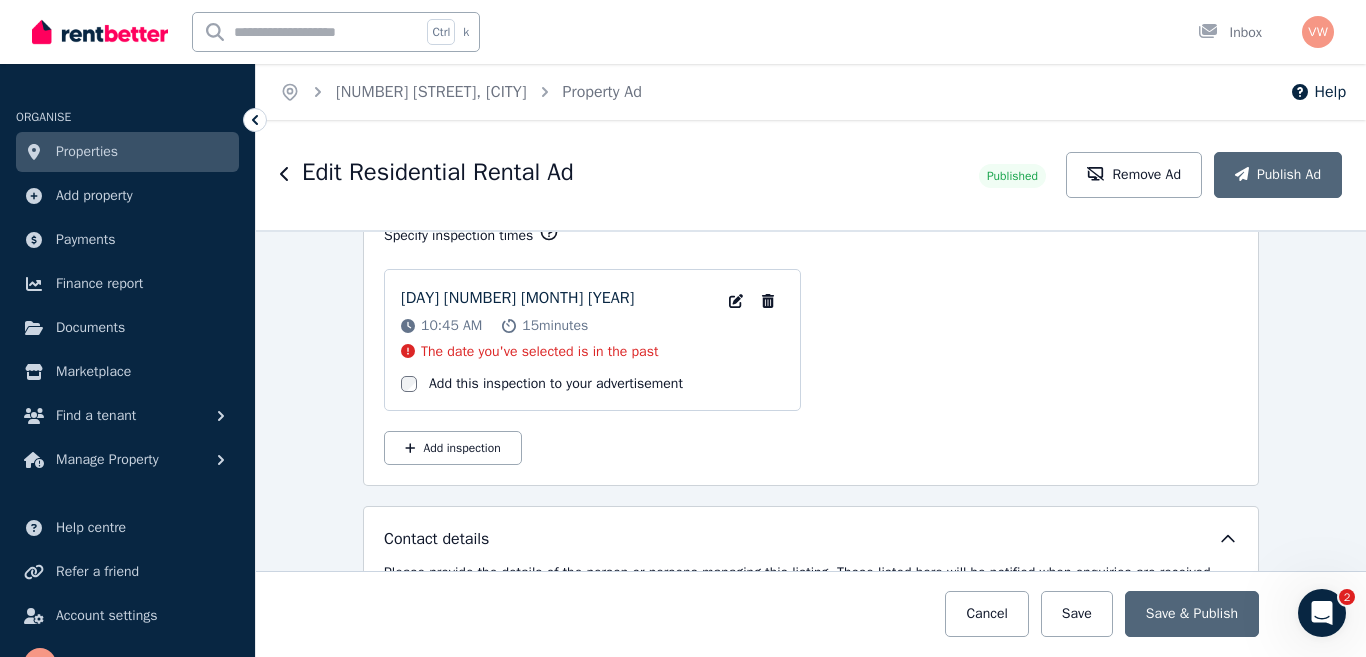 scroll, scrollTop: 3170, scrollLeft: 0, axis: vertical 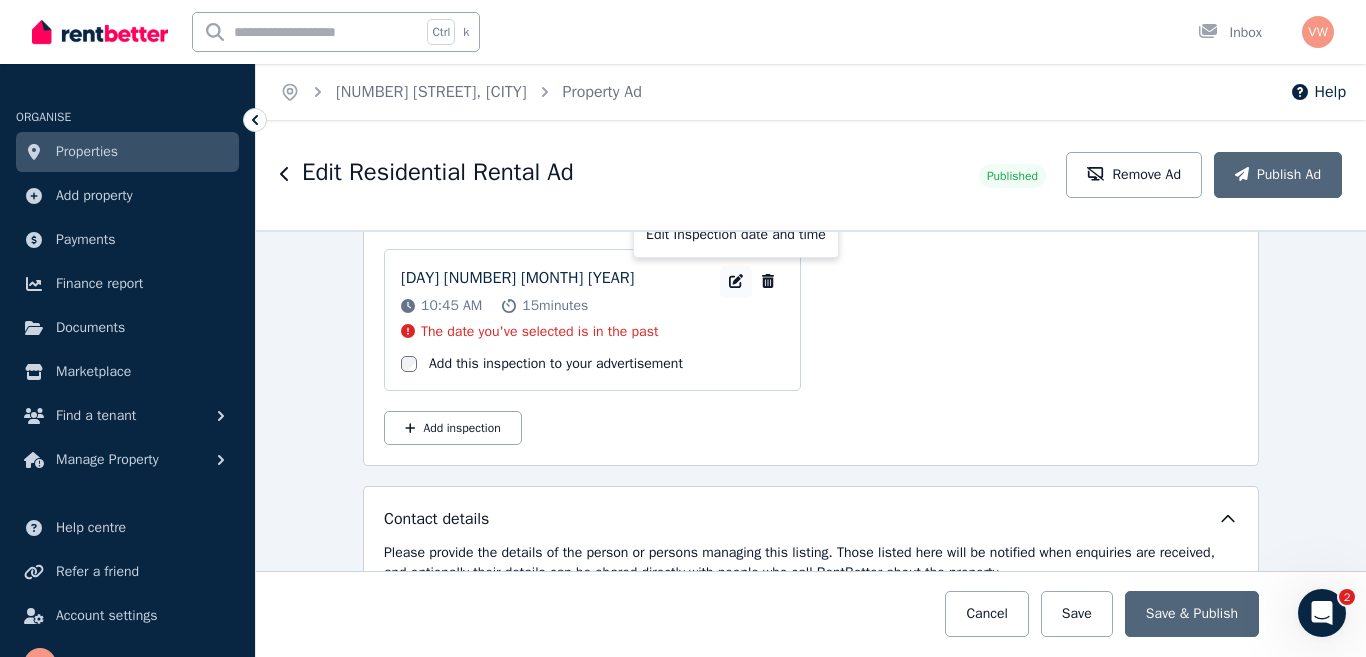 click 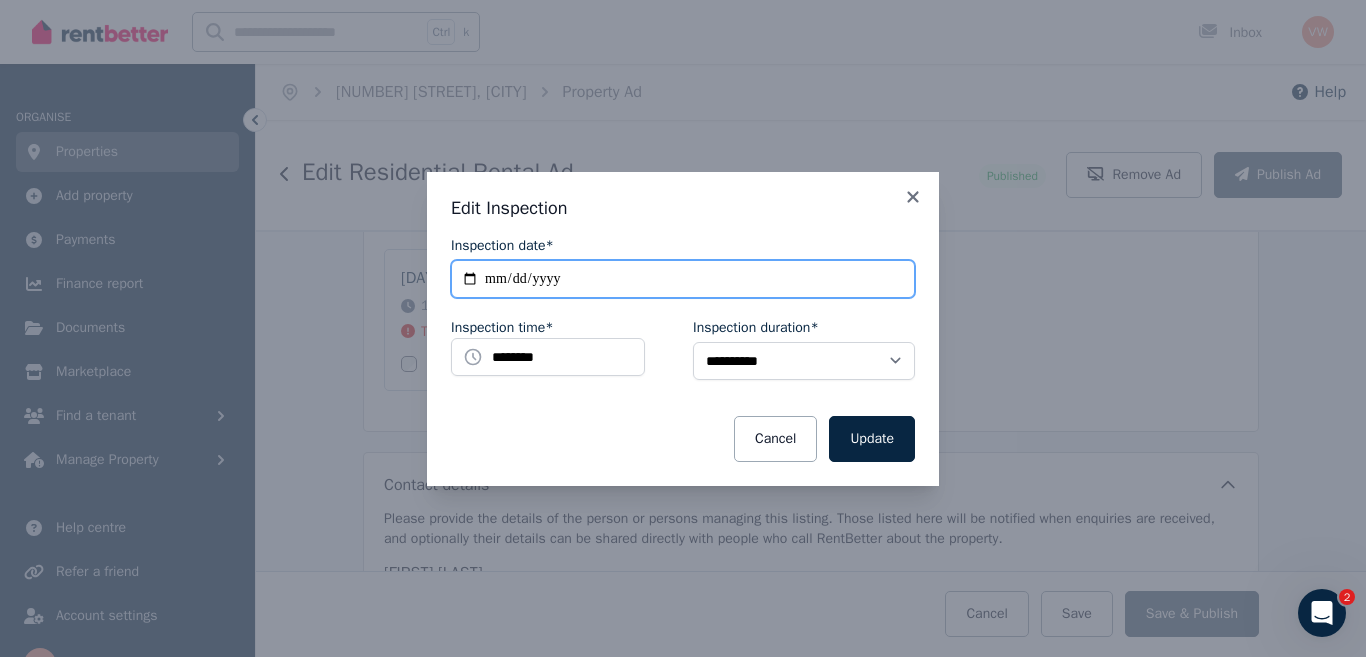 click on "**********" at bounding box center (683, 279) 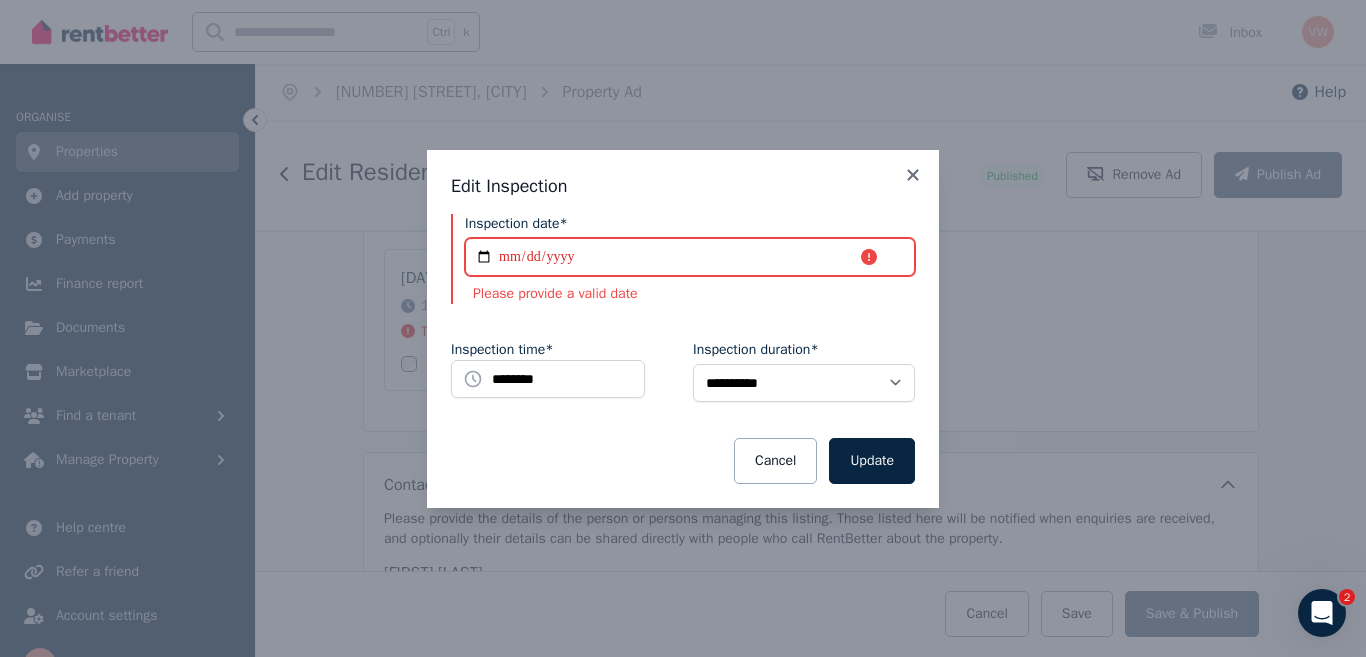 type on "**********" 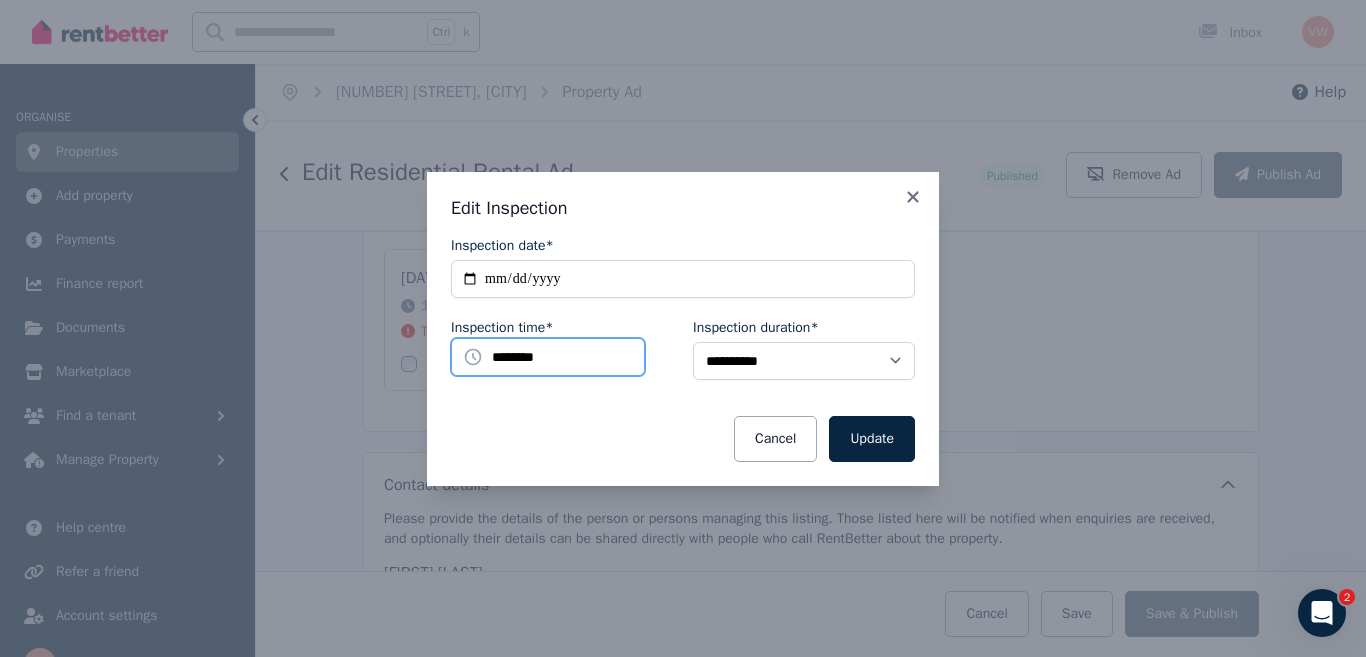 click on "********" at bounding box center [548, 357] 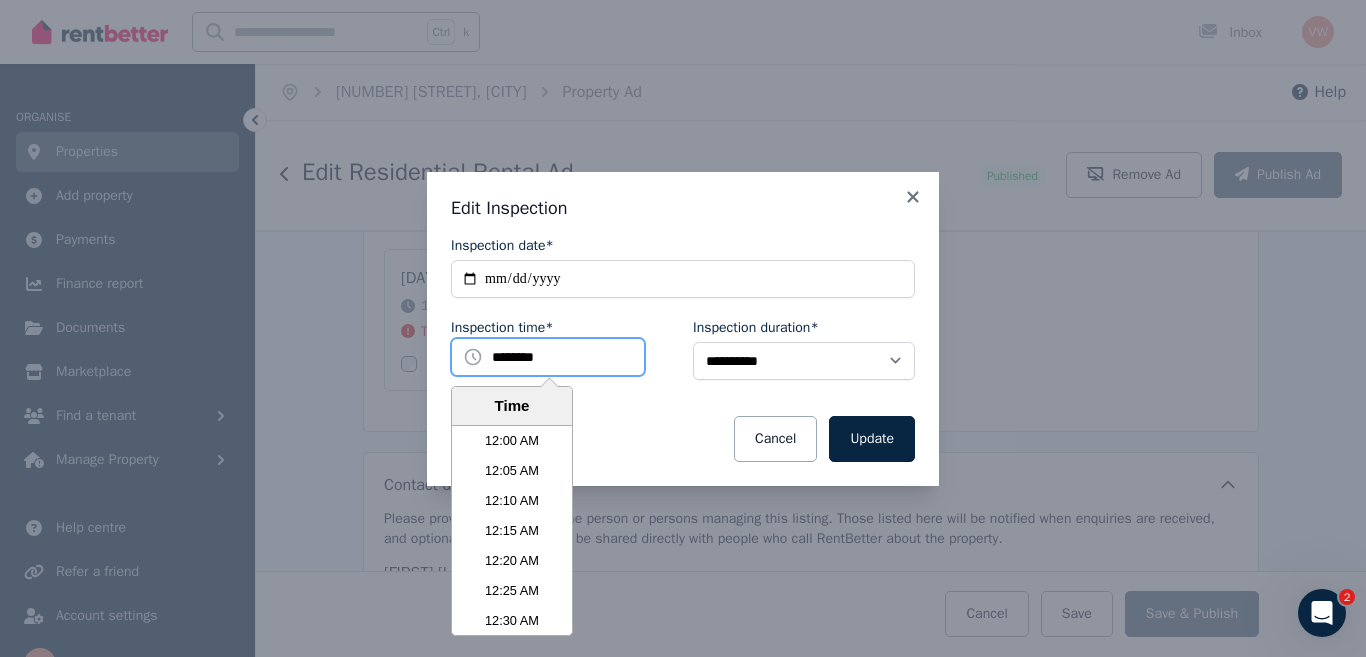 scroll, scrollTop: 3780, scrollLeft: 0, axis: vertical 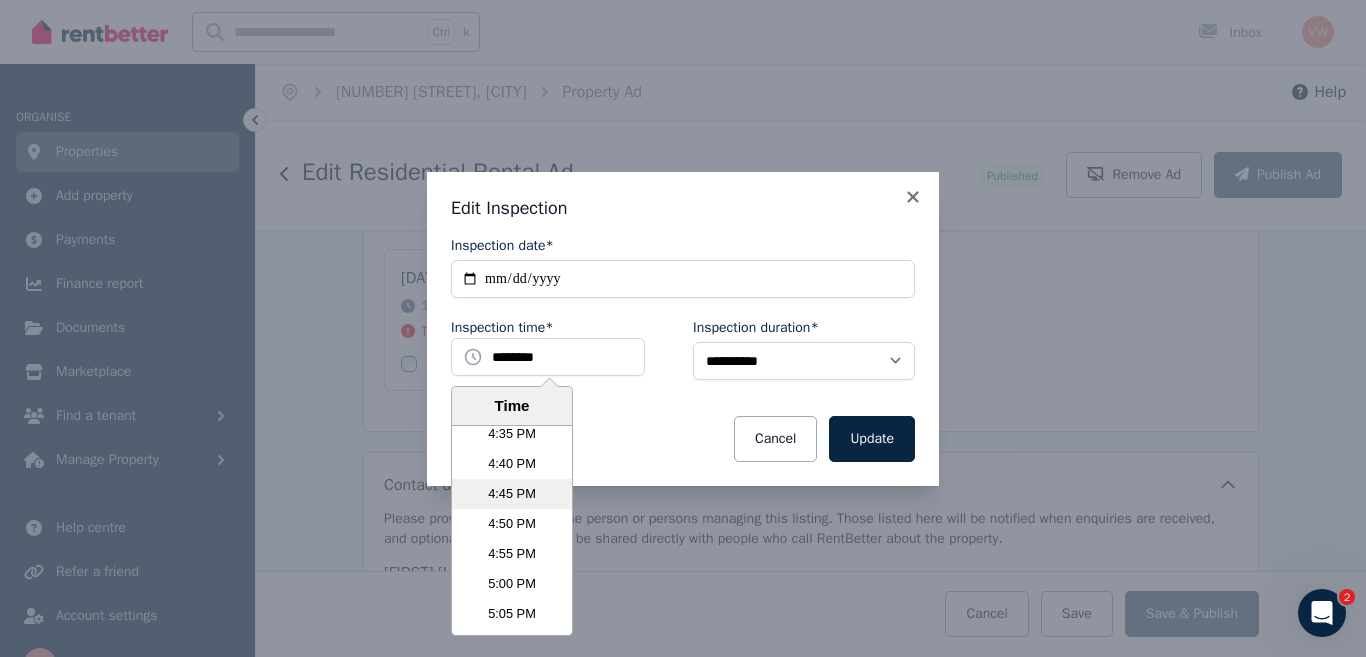 click on "4:45 PM" at bounding box center (512, 494) 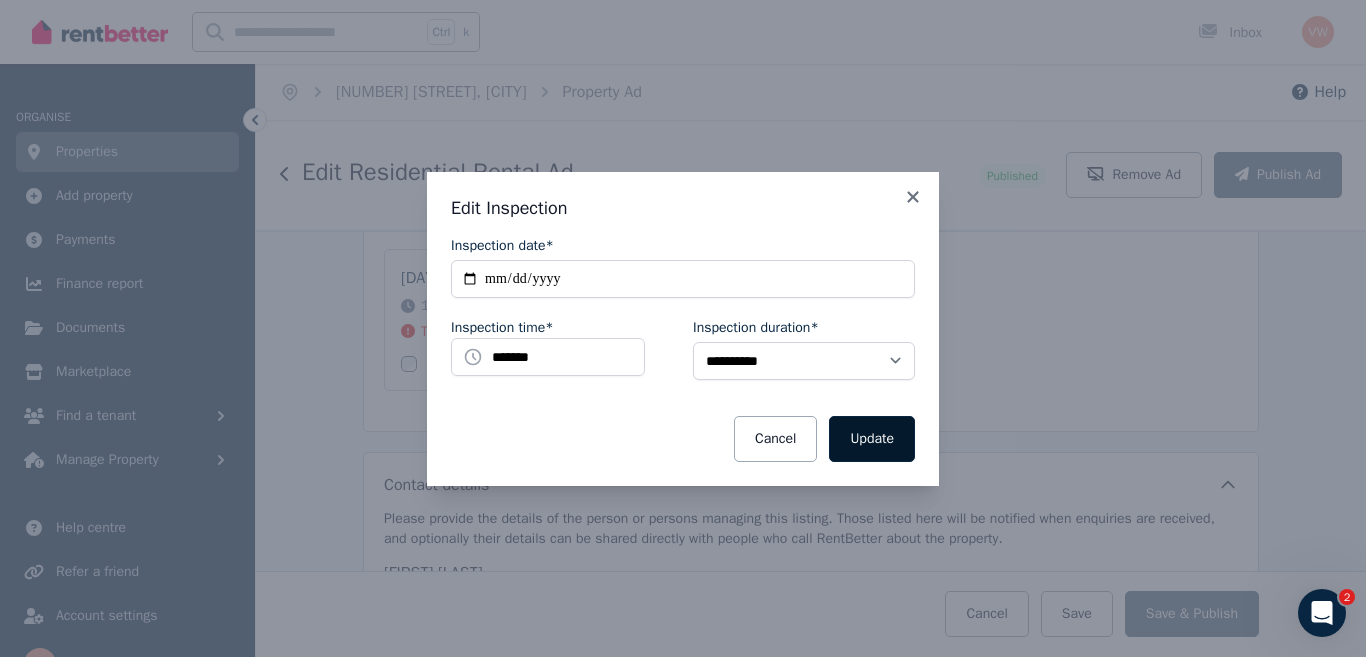 click on "Update" at bounding box center [872, 439] 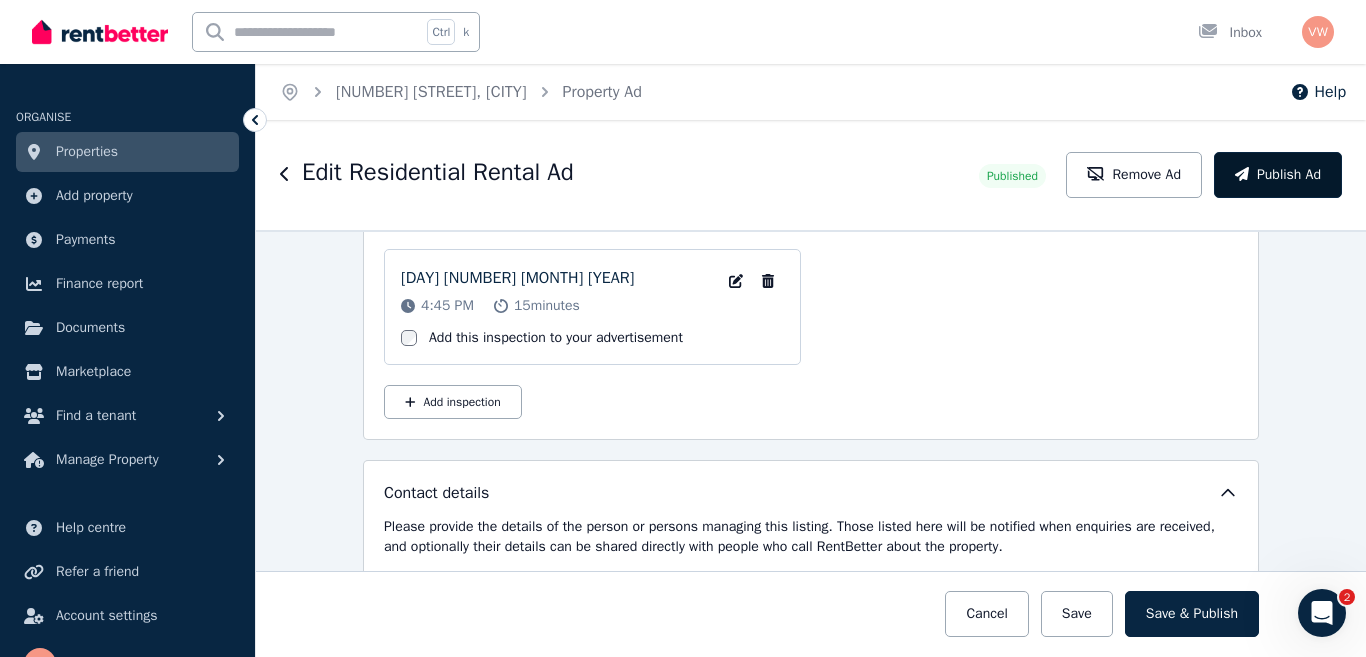 click on "Publish Ad" at bounding box center [1278, 175] 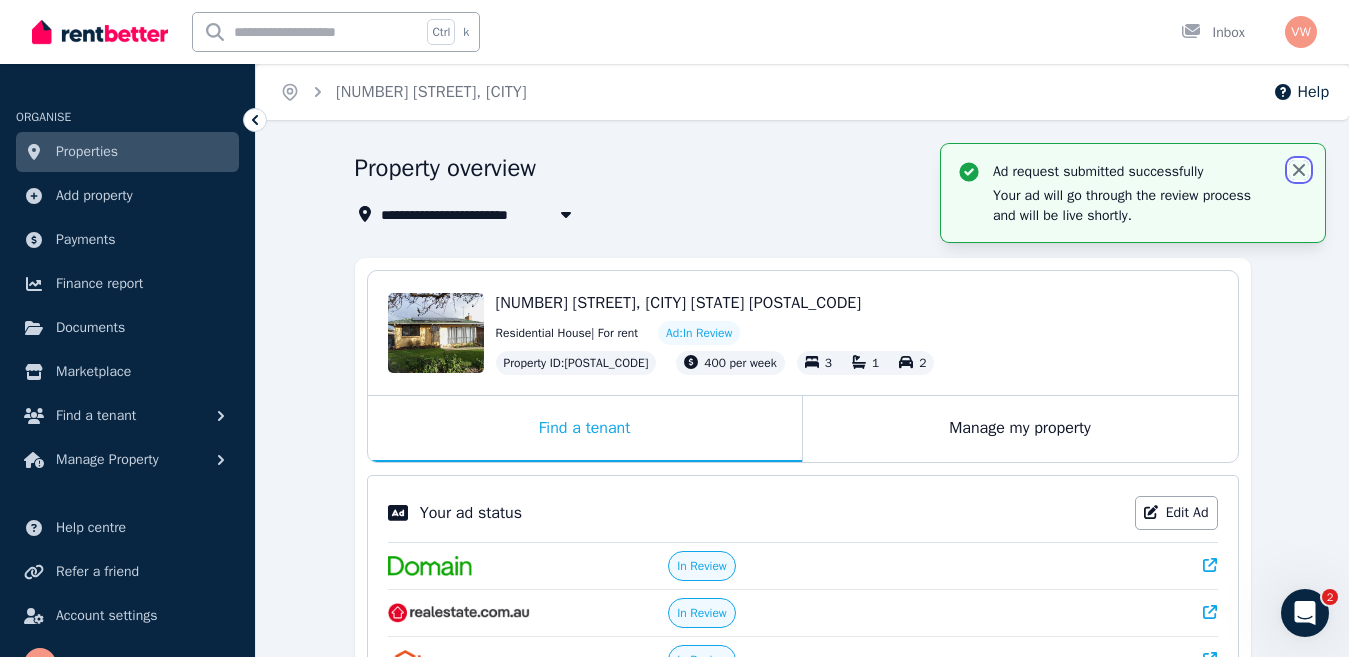 click 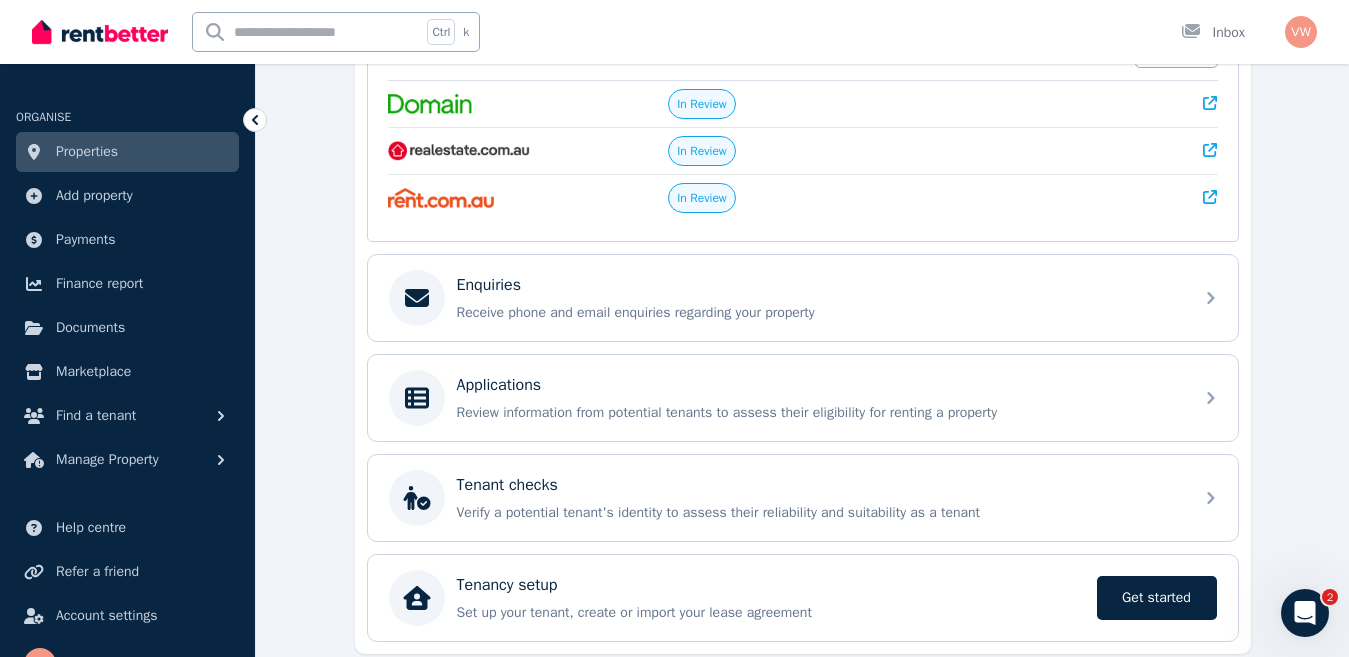 scroll, scrollTop: 535, scrollLeft: 0, axis: vertical 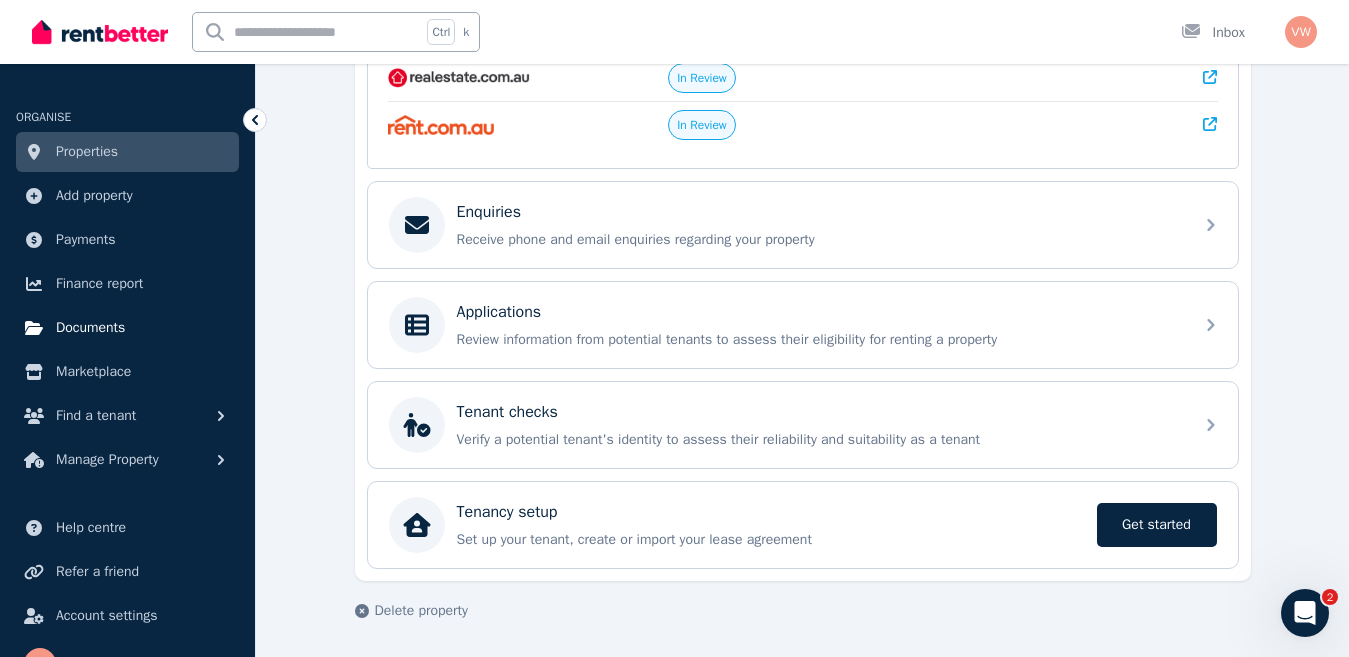 click on "Documents" at bounding box center (127, 328) 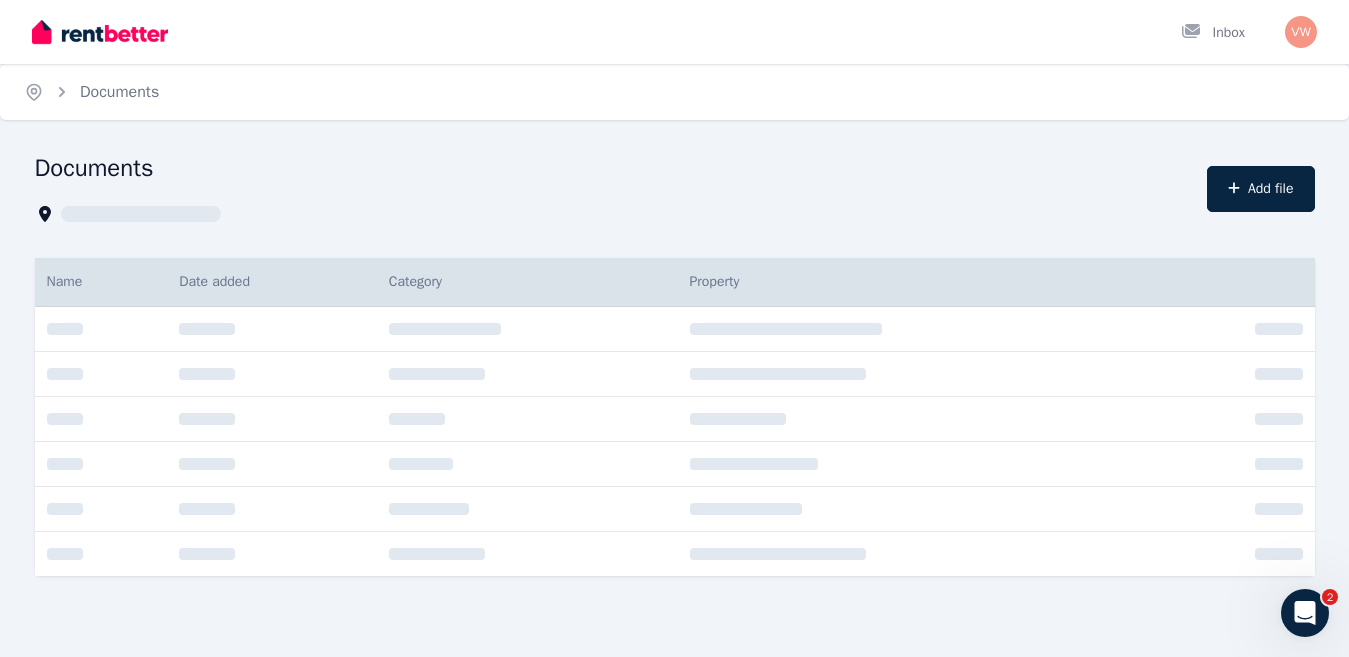 scroll, scrollTop: 0, scrollLeft: 0, axis: both 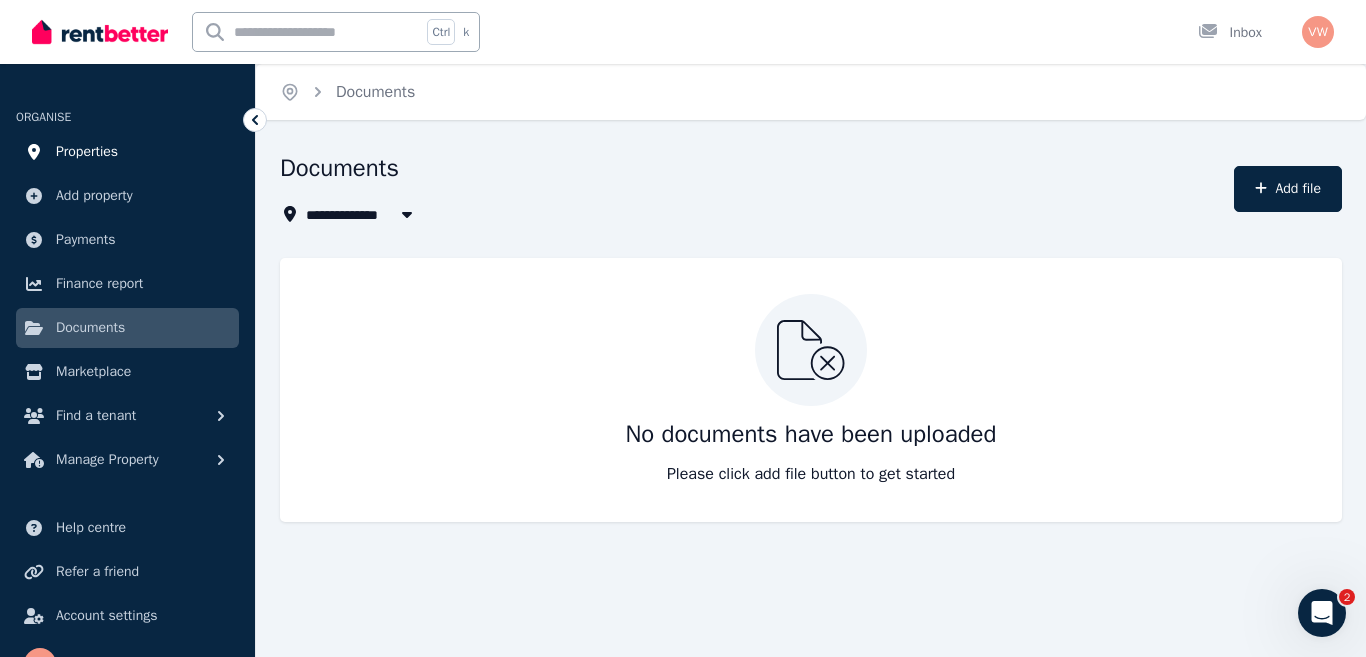 click on "Properties" at bounding box center [87, 152] 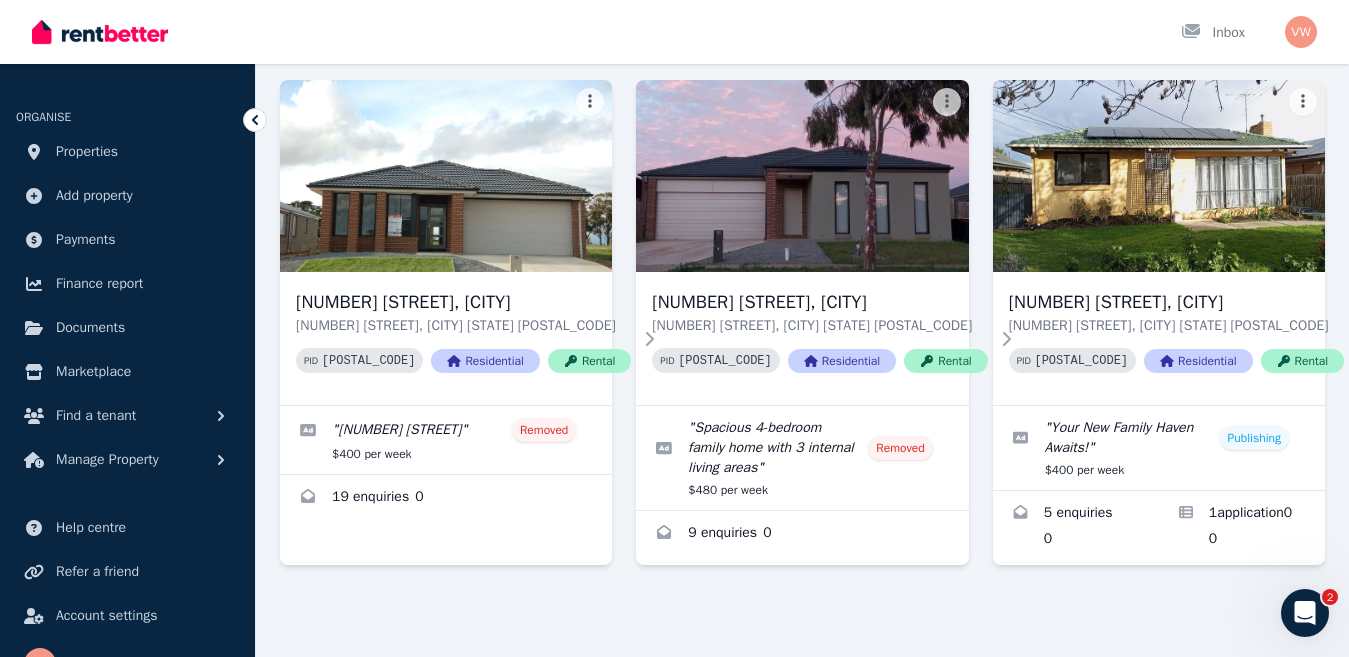 scroll, scrollTop: 156, scrollLeft: 0, axis: vertical 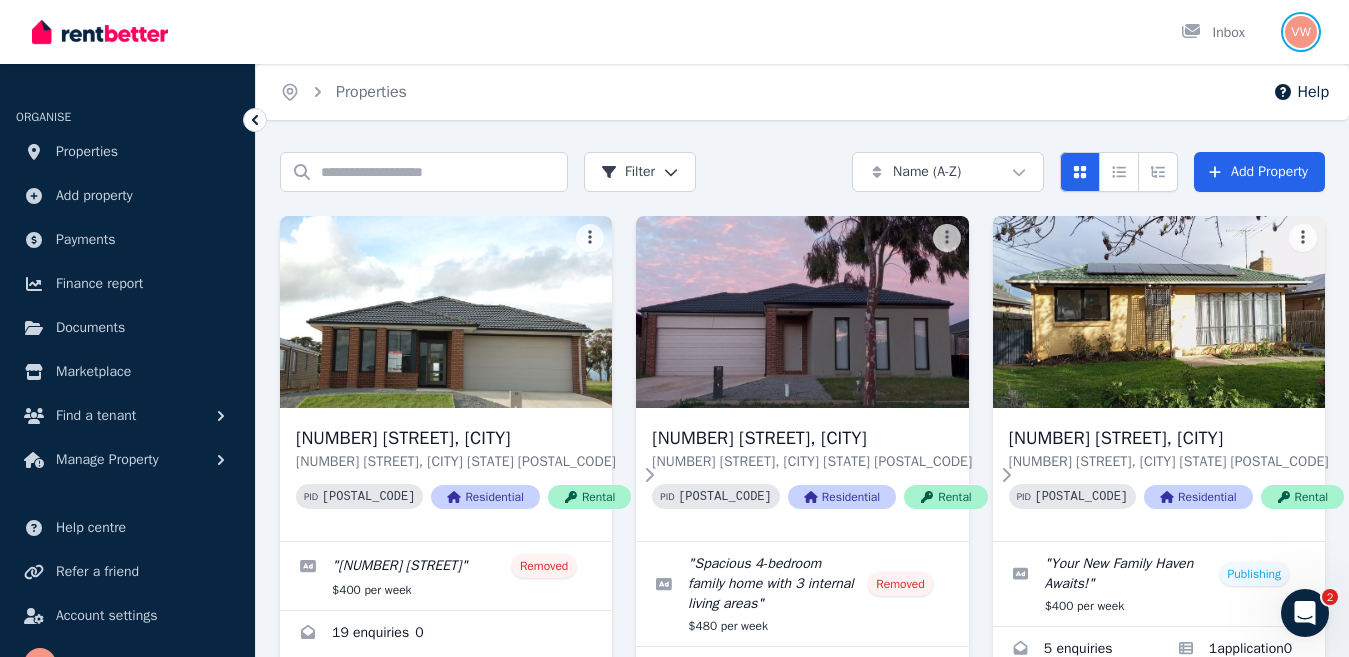 click at bounding box center [1301, 32] 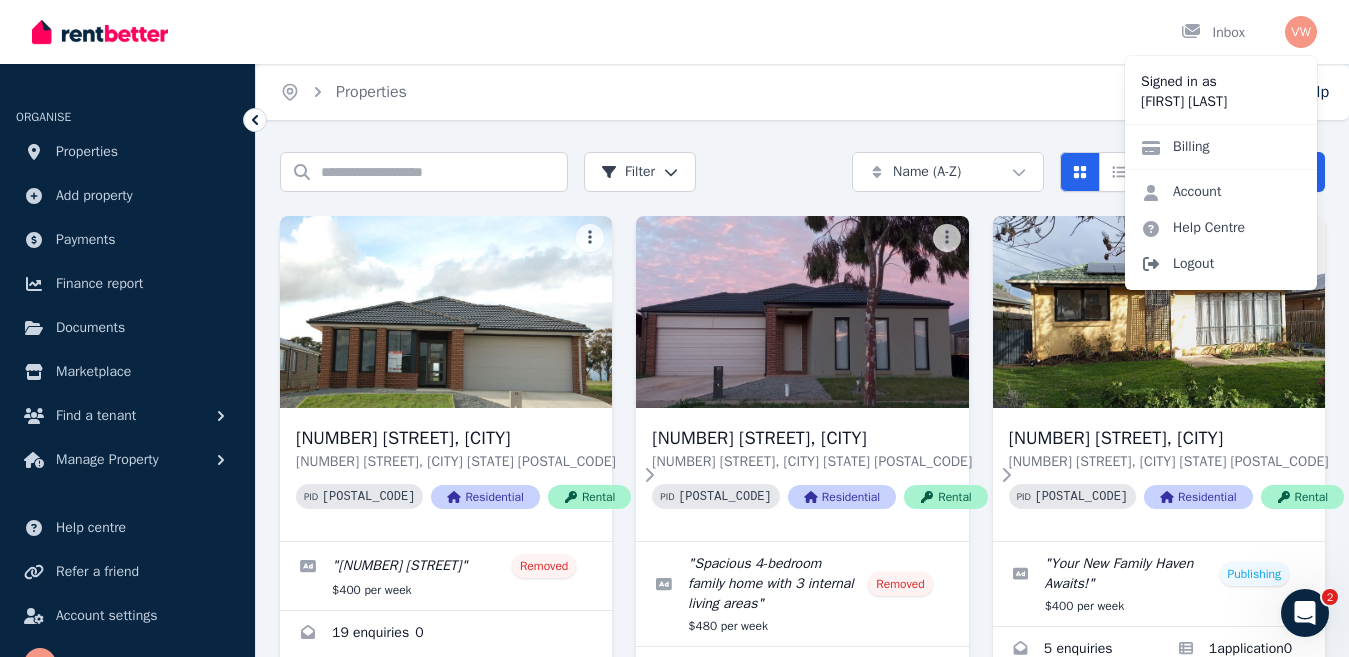 click on "Logout" at bounding box center [1221, 264] 